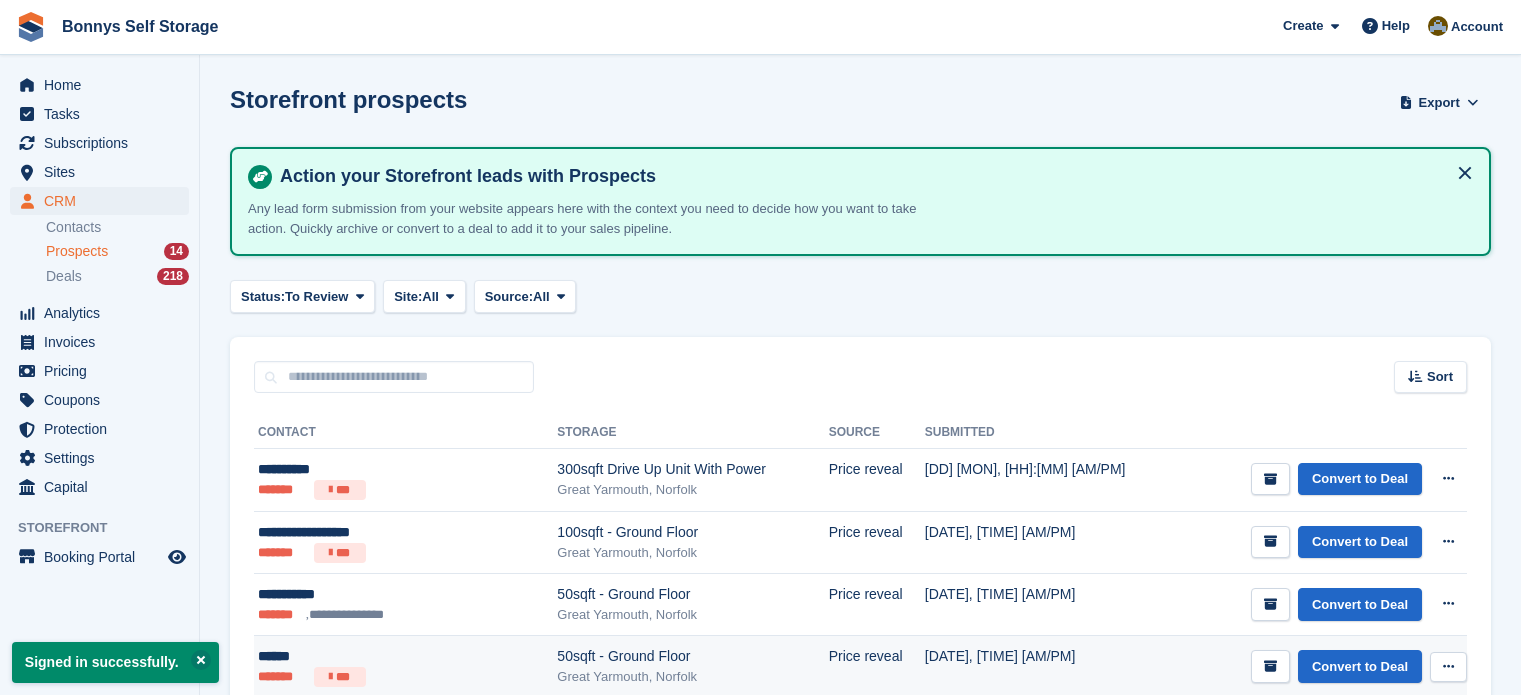 scroll, scrollTop: 0, scrollLeft: 0, axis: both 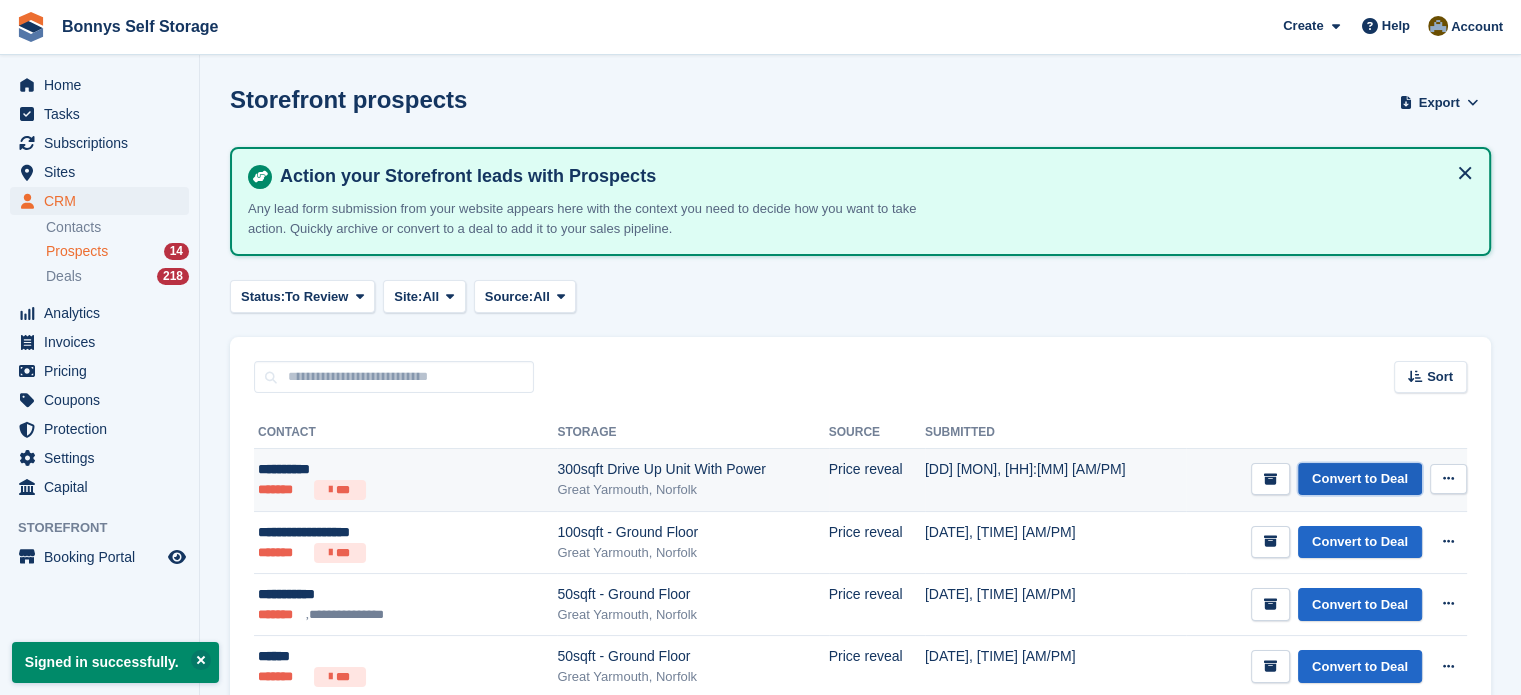 click on "Convert to Deal" at bounding box center (1360, 479) 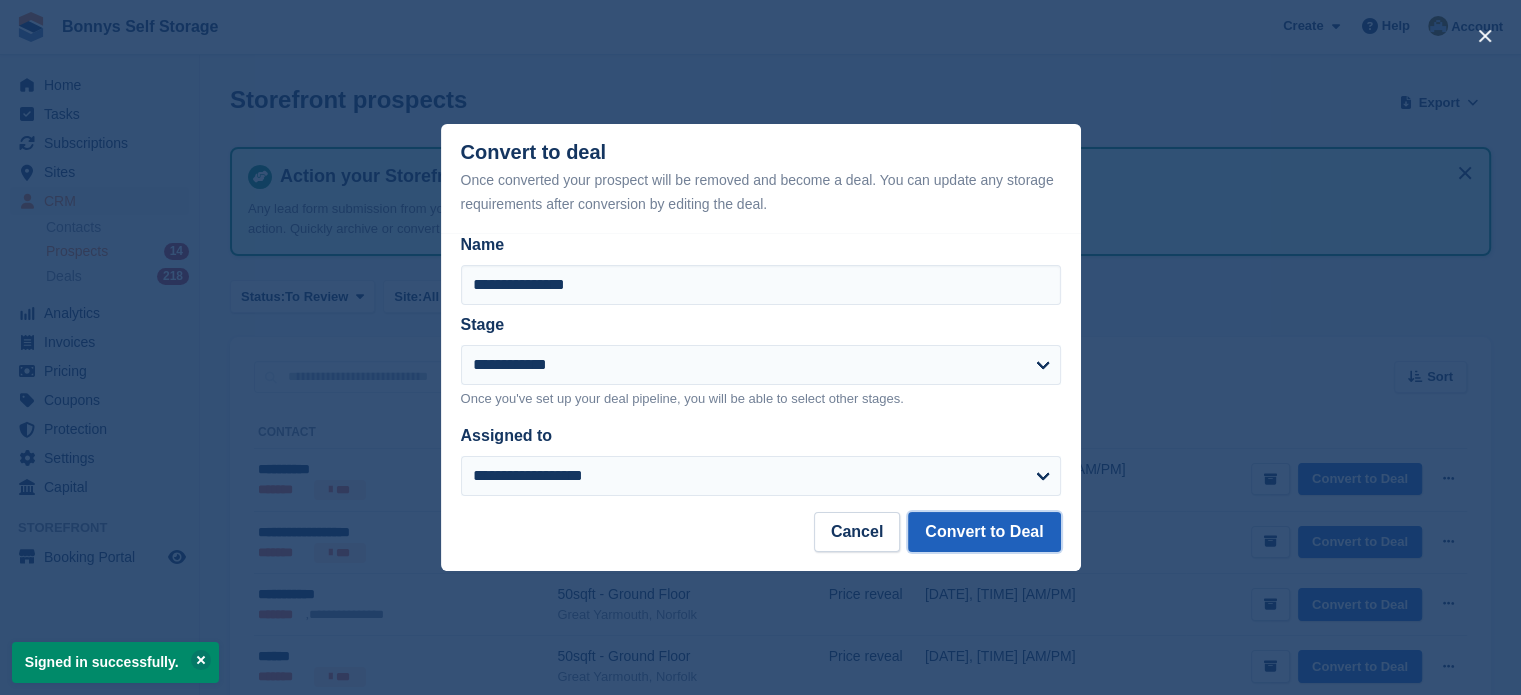 click on "Convert to Deal" at bounding box center [984, 532] 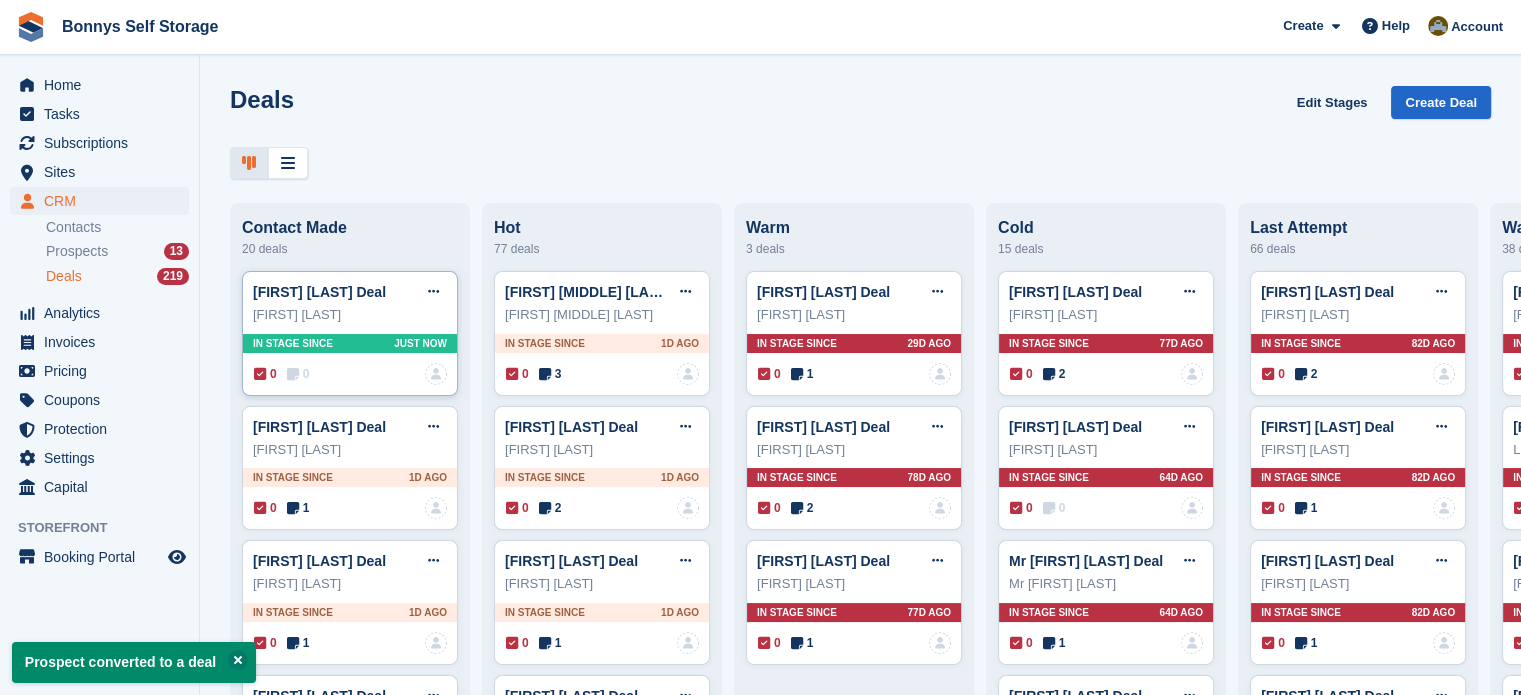 click on "0" at bounding box center [298, 374] 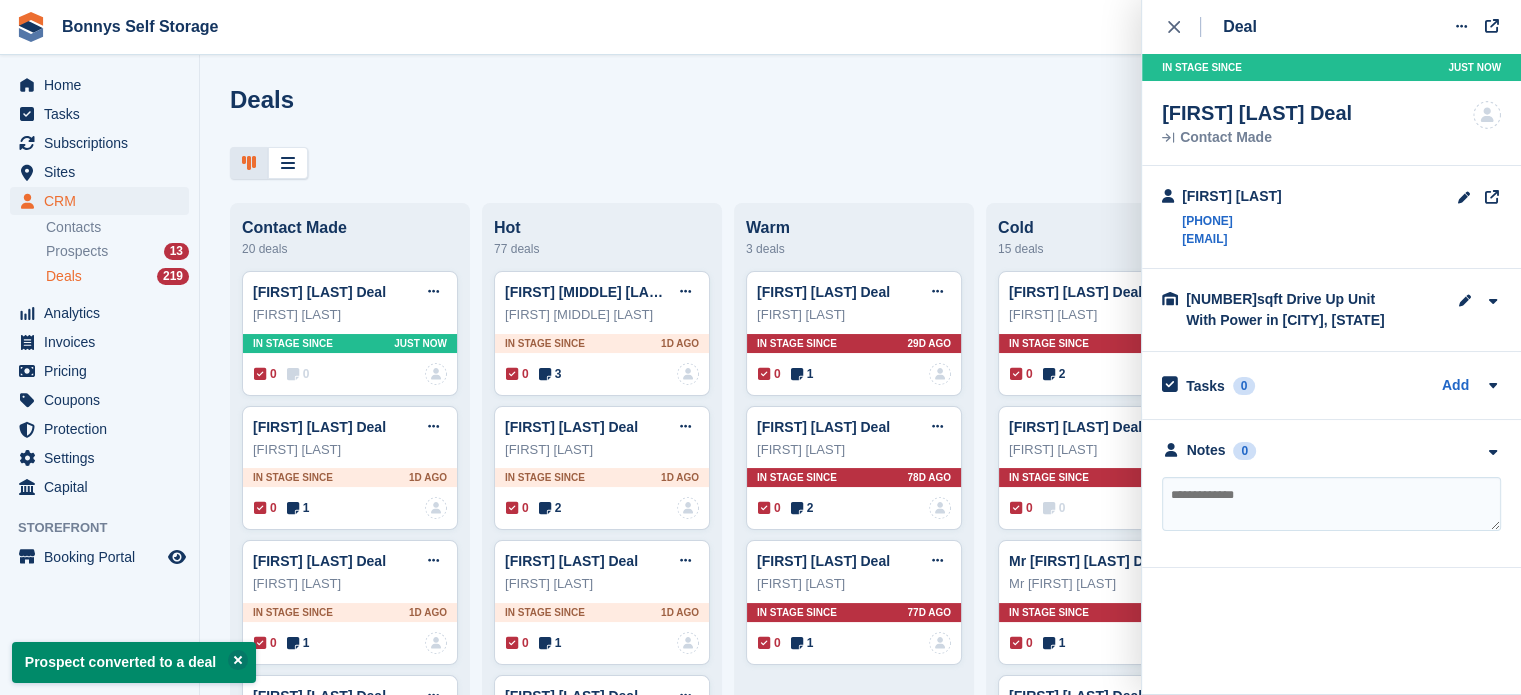 click at bounding box center [1331, 504] 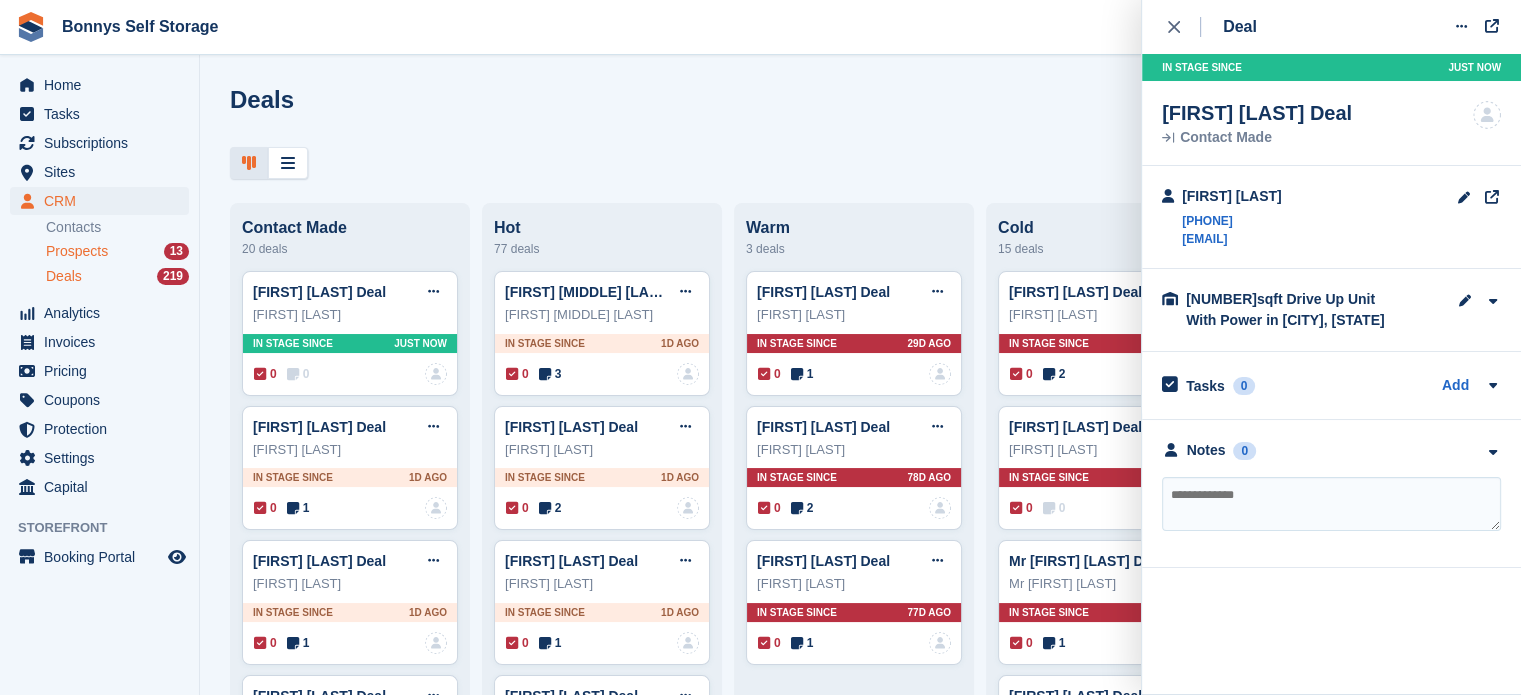 click on "Prospects" at bounding box center (77, 251) 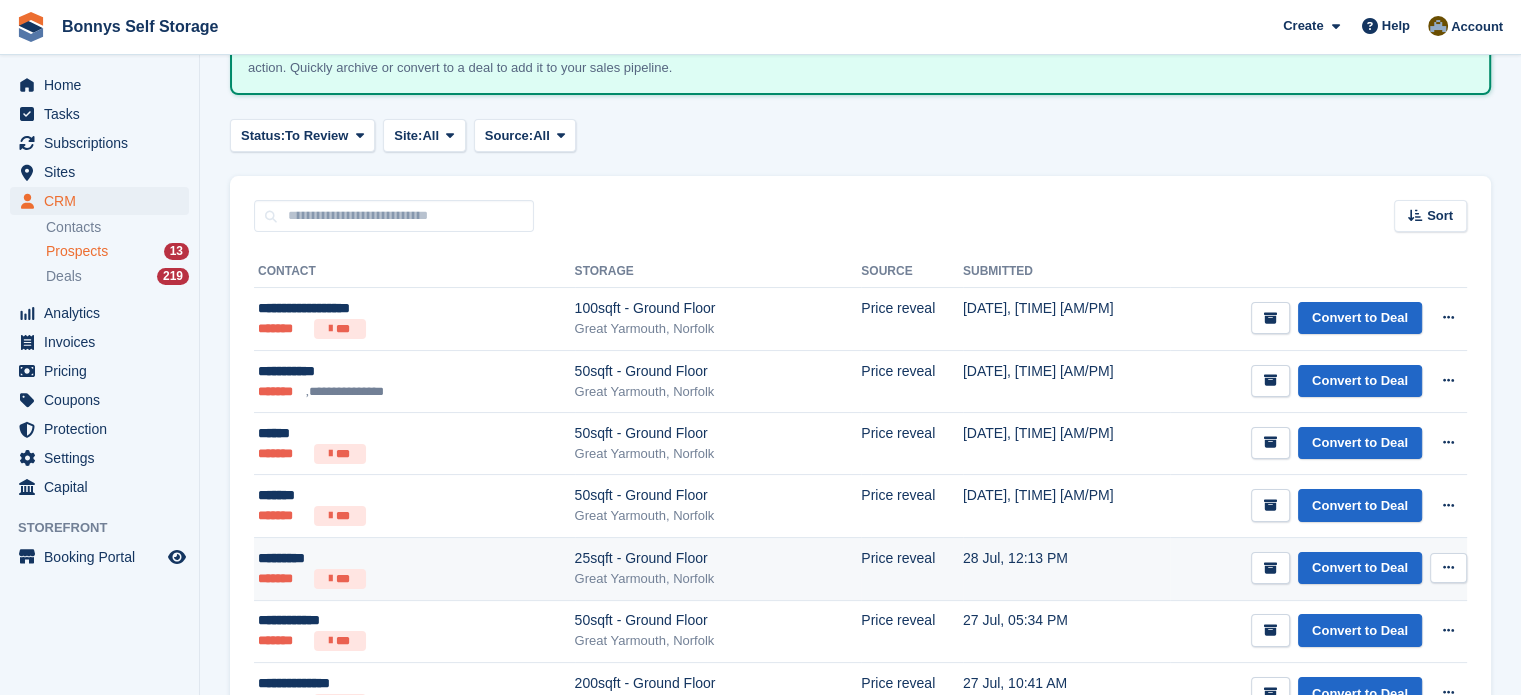scroll, scrollTop: 200, scrollLeft: 0, axis: vertical 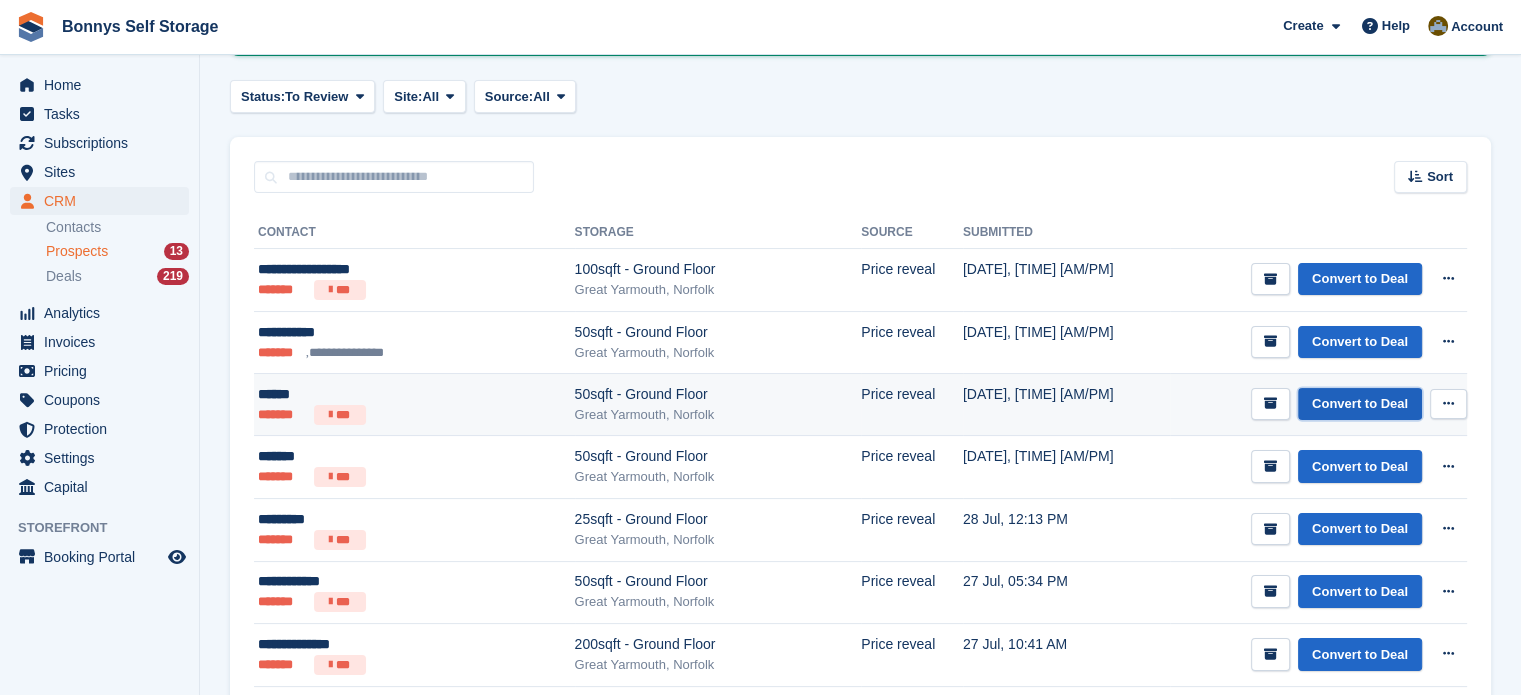 click on "Convert to Deal" at bounding box center [1360, 404] 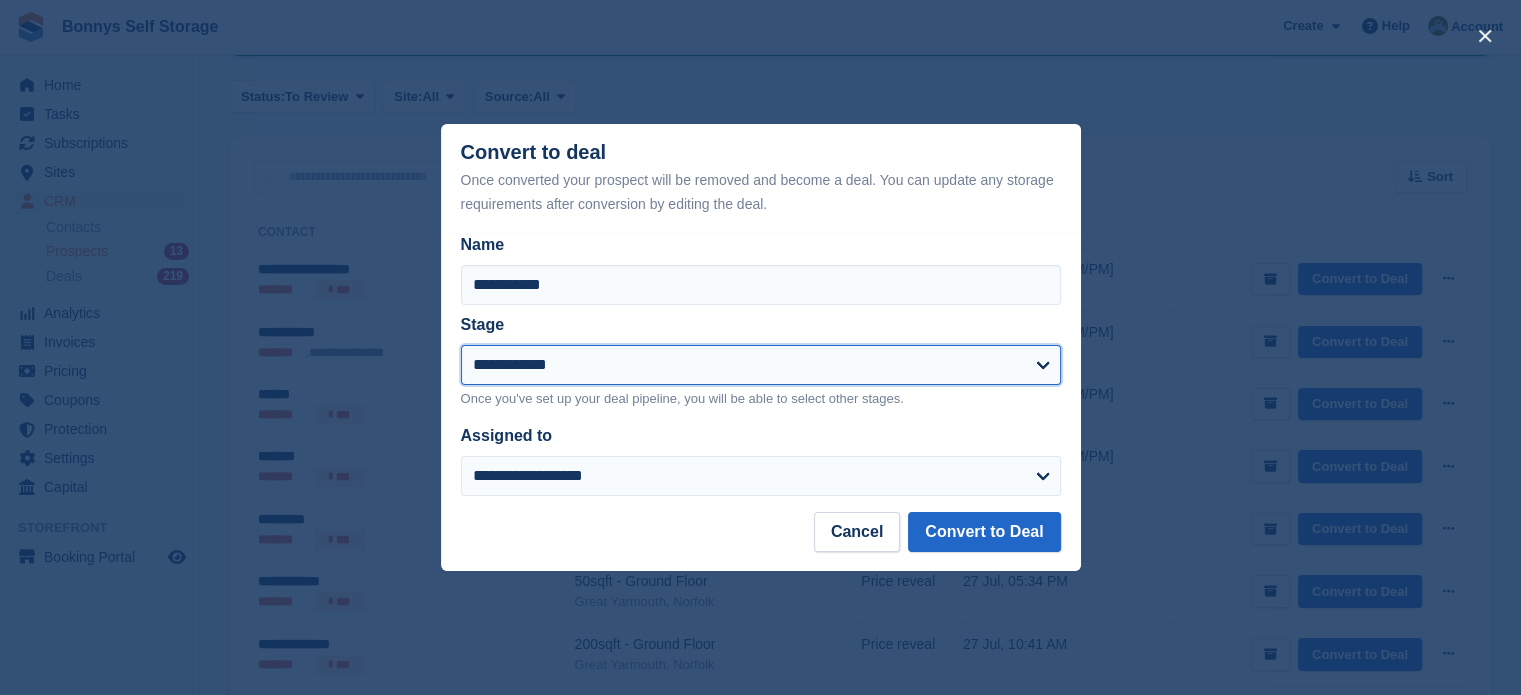 click on "[MASKED]
[MASKED]
[MASKED]
[MASKED]
[MASKED]
[MASKED]" at bounding box center (761, 365) 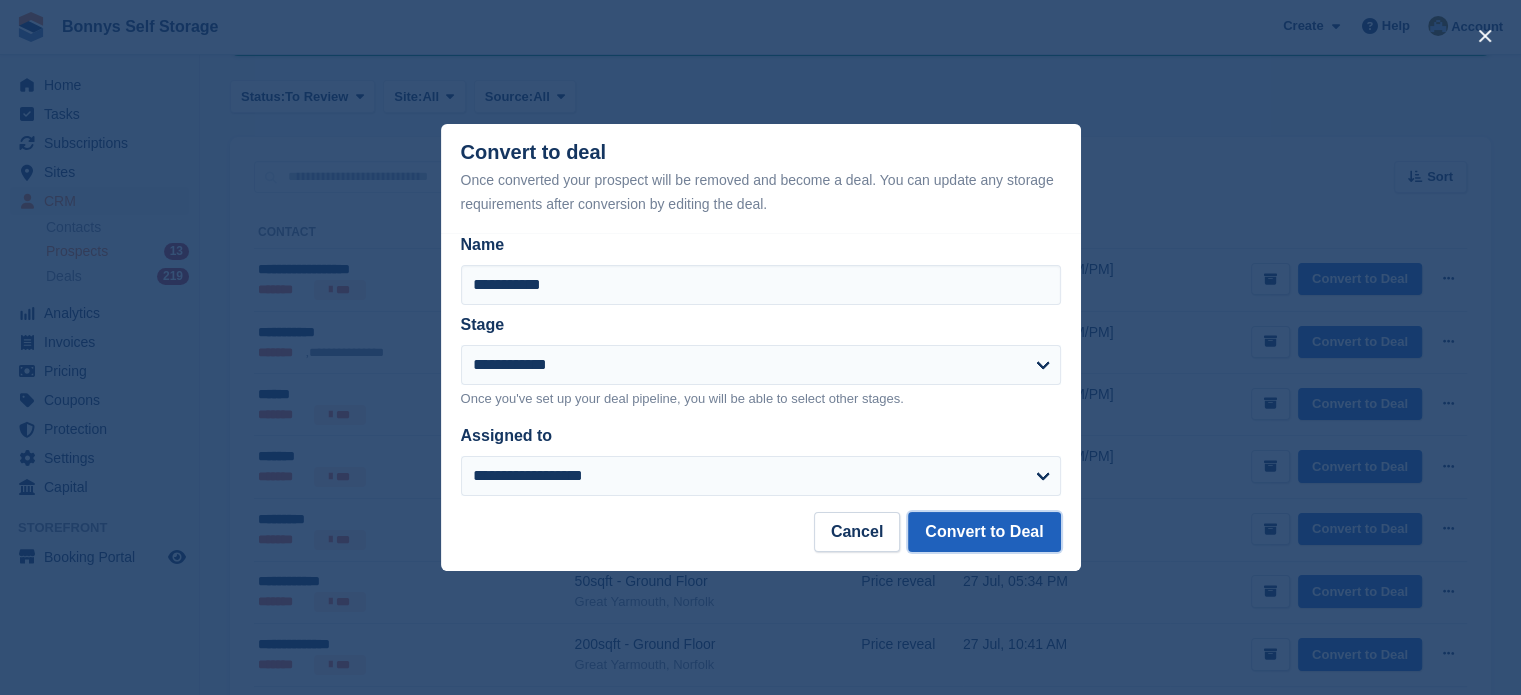 click on "Convert to Deal" at bounding box center (984, 532) 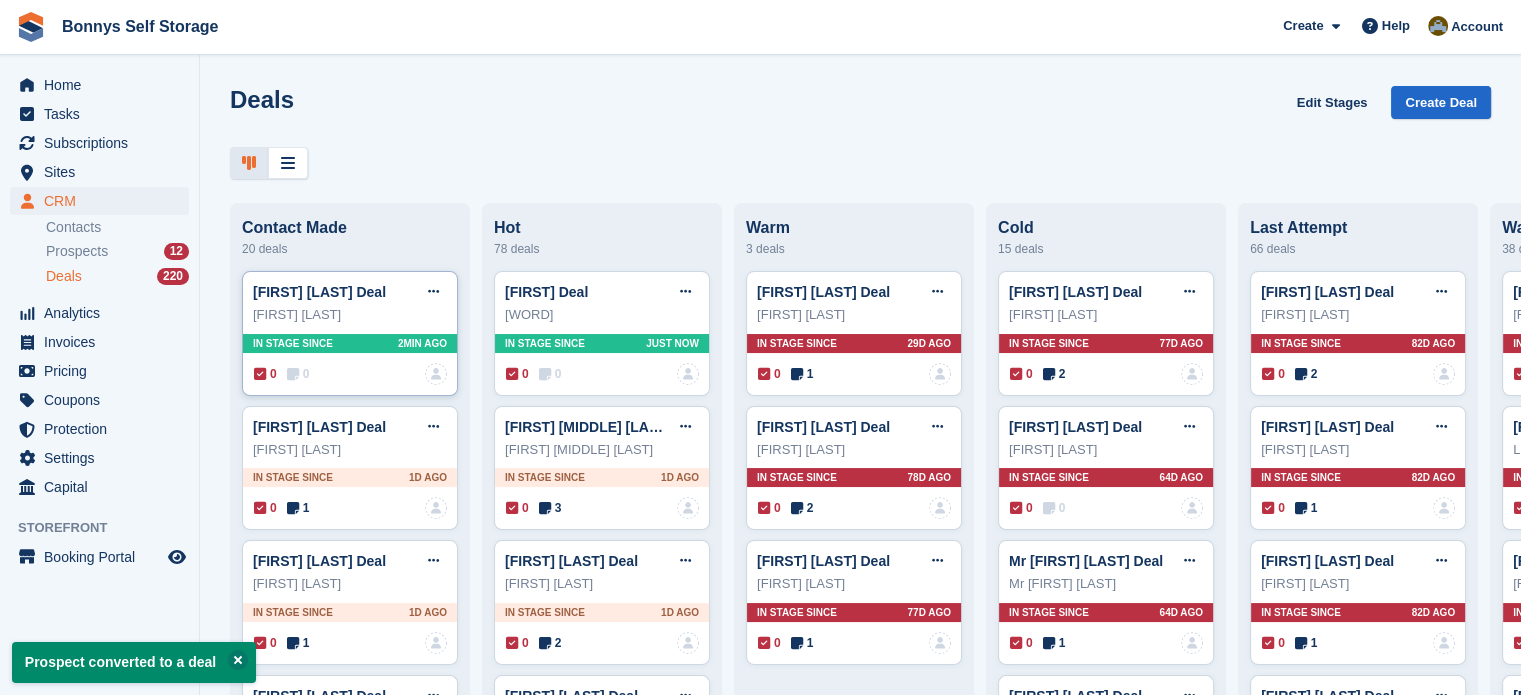 scroll, scrollTop: 0, scrollLeft: 0, axis: both 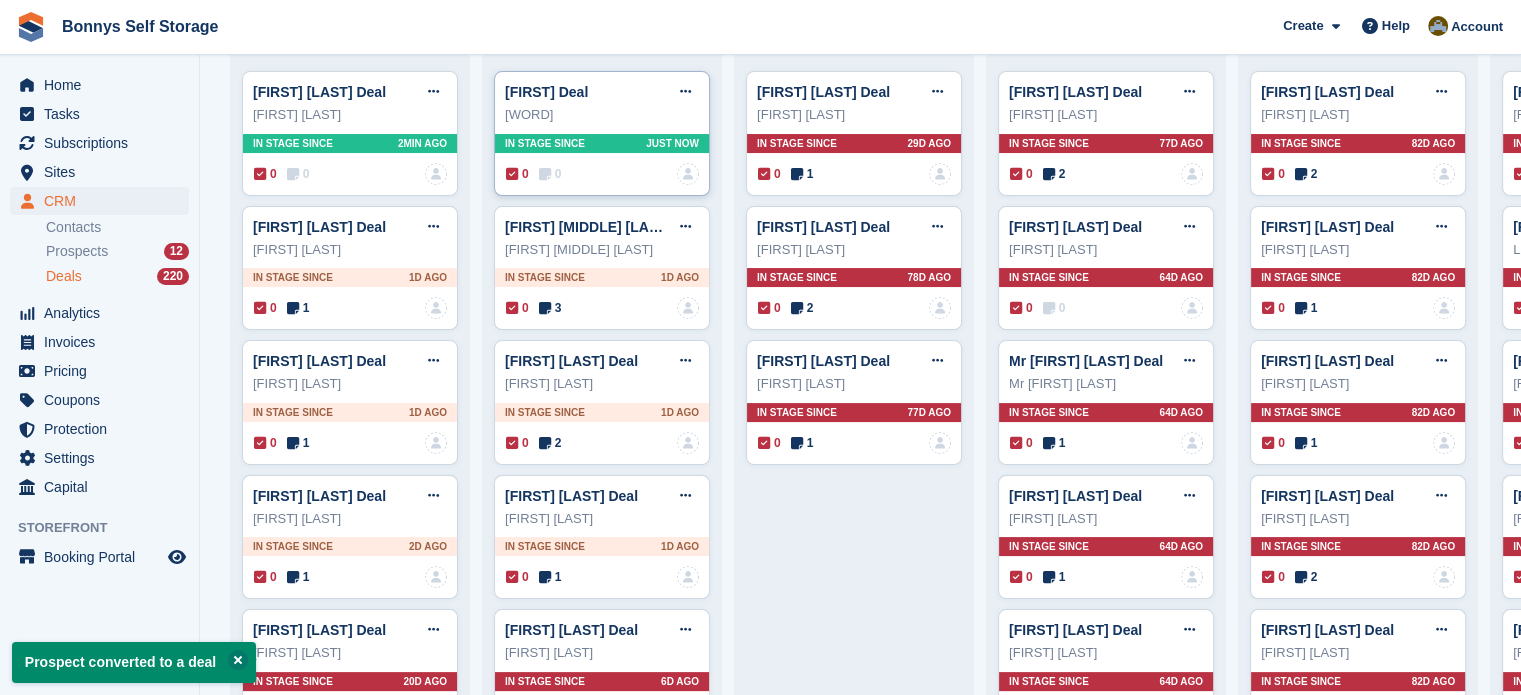 click on "0" at bounding box center [550, 174] 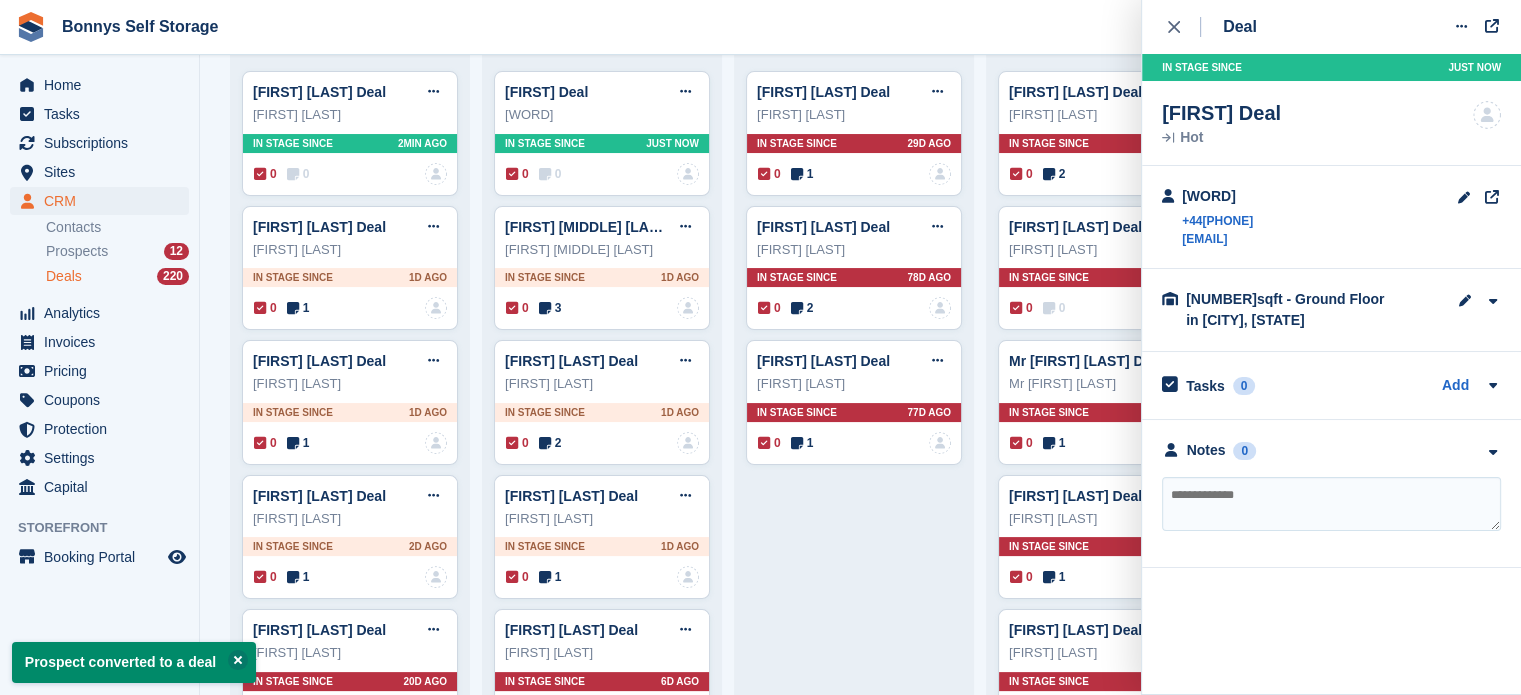 drag, startPoint x: 1286, startPoint y: 500, endPoint x: 1274, endPoint y: 491, distance: 15 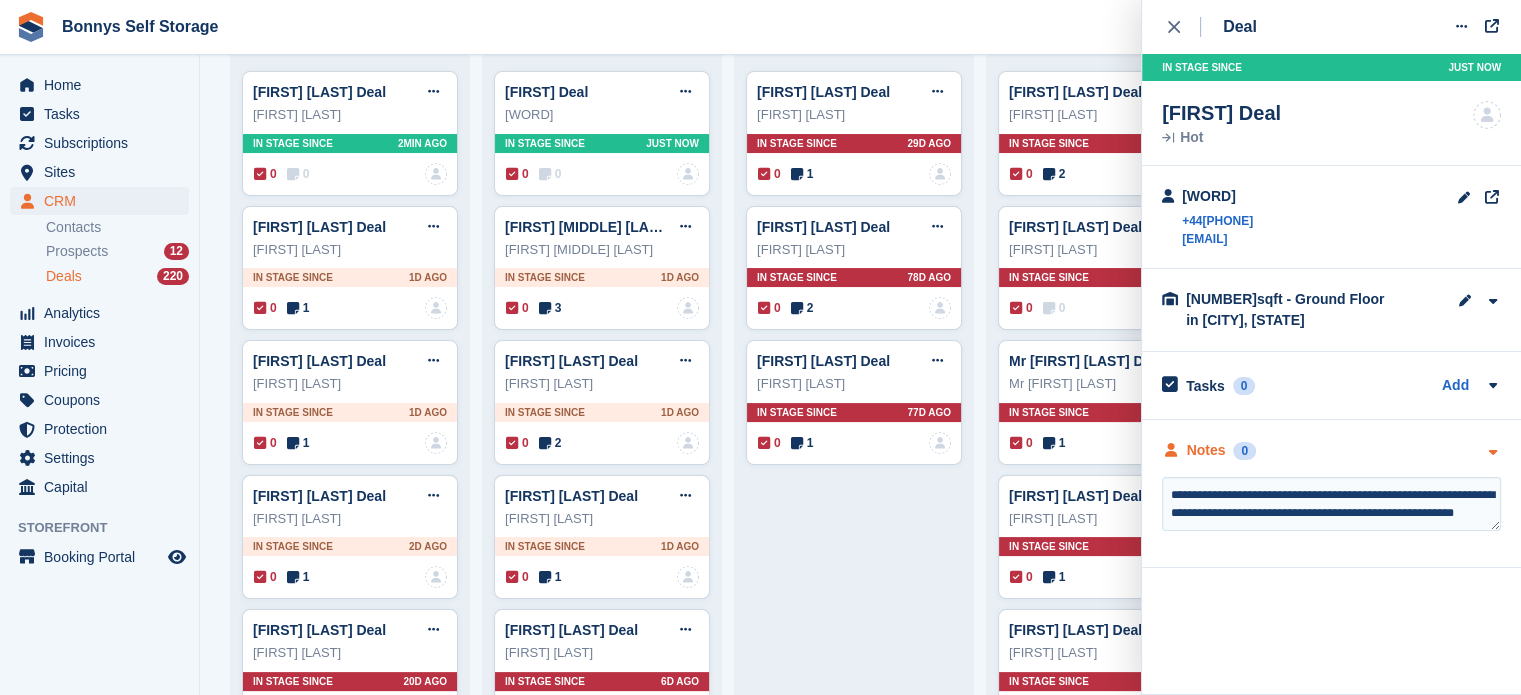 scroll, scrollTop: 9, scrollLeft: 0, axis: vertical 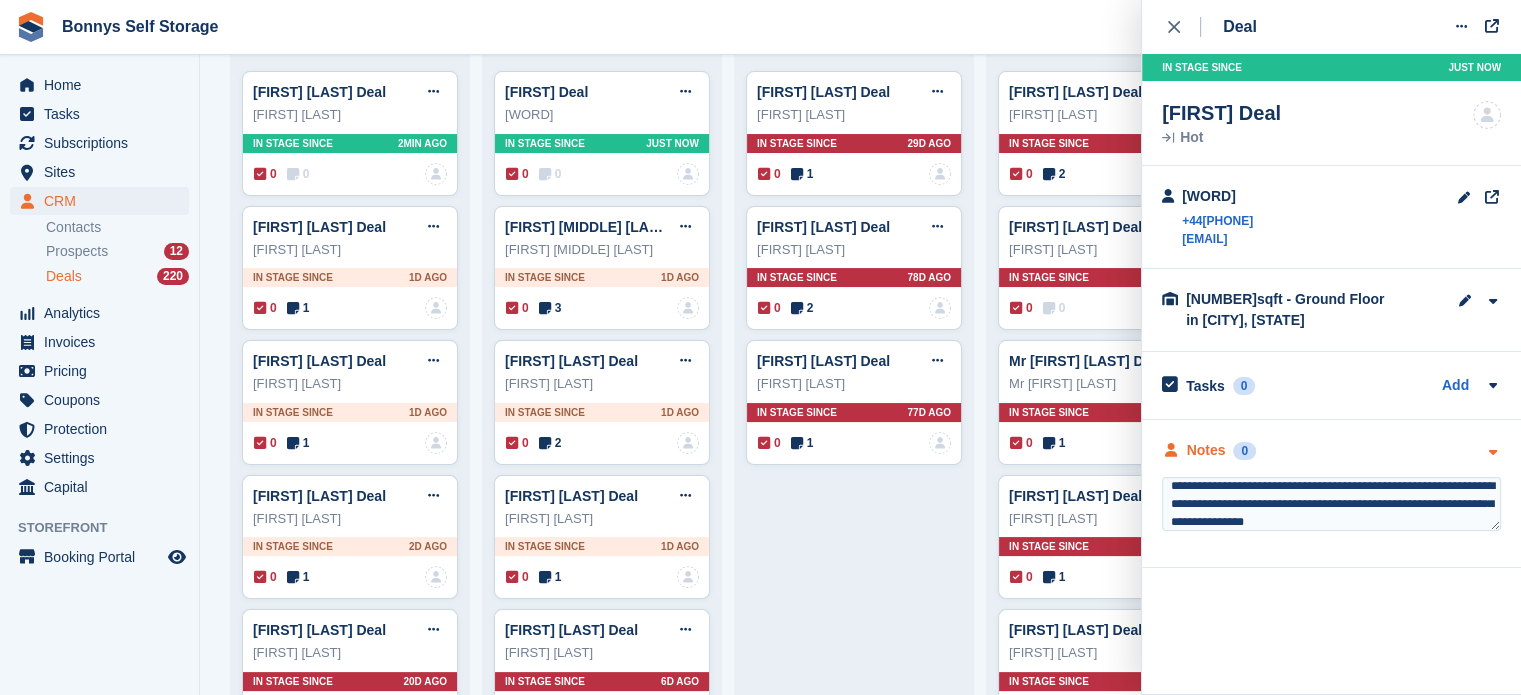 type on "**********" 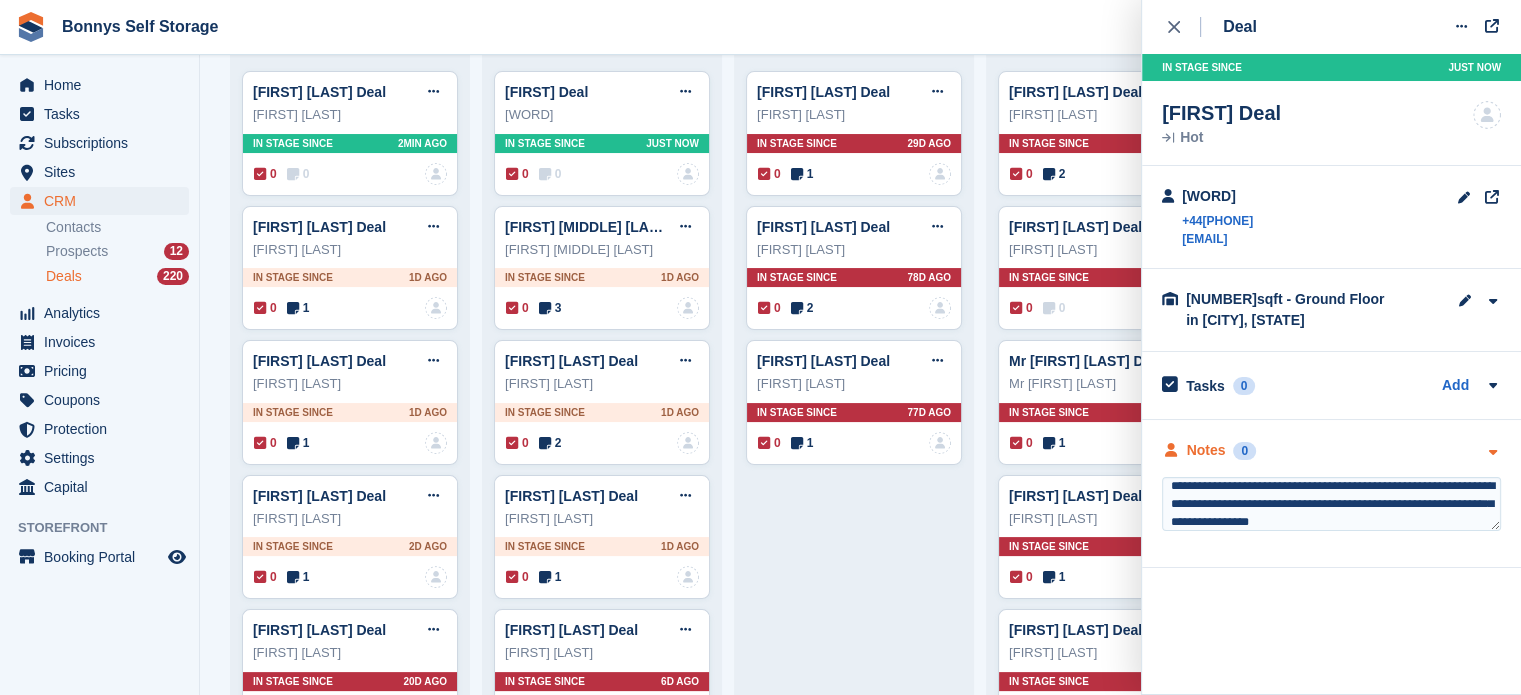 type 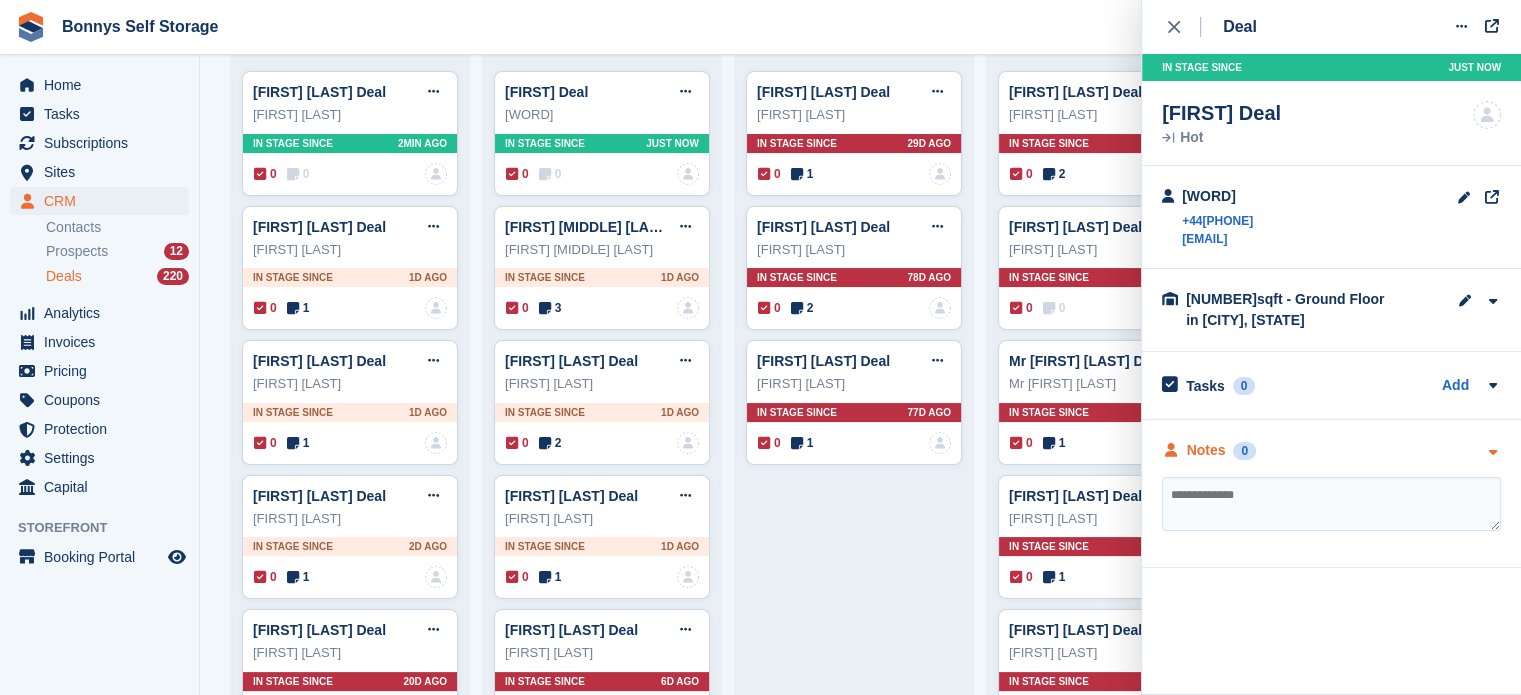 scroll, scrollTop: 0, scrollLeft: 0, axis: both 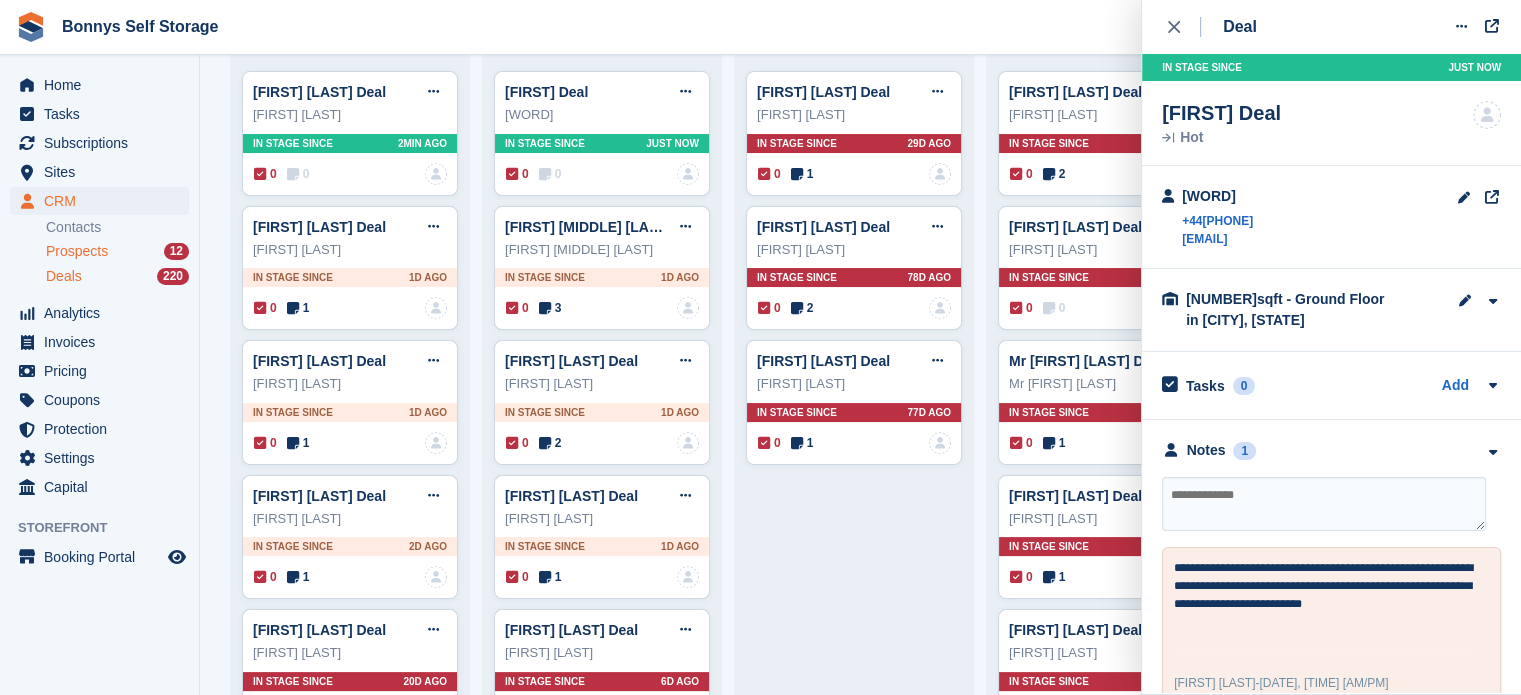 click on "Prospects" at bounding box center [77, 251] 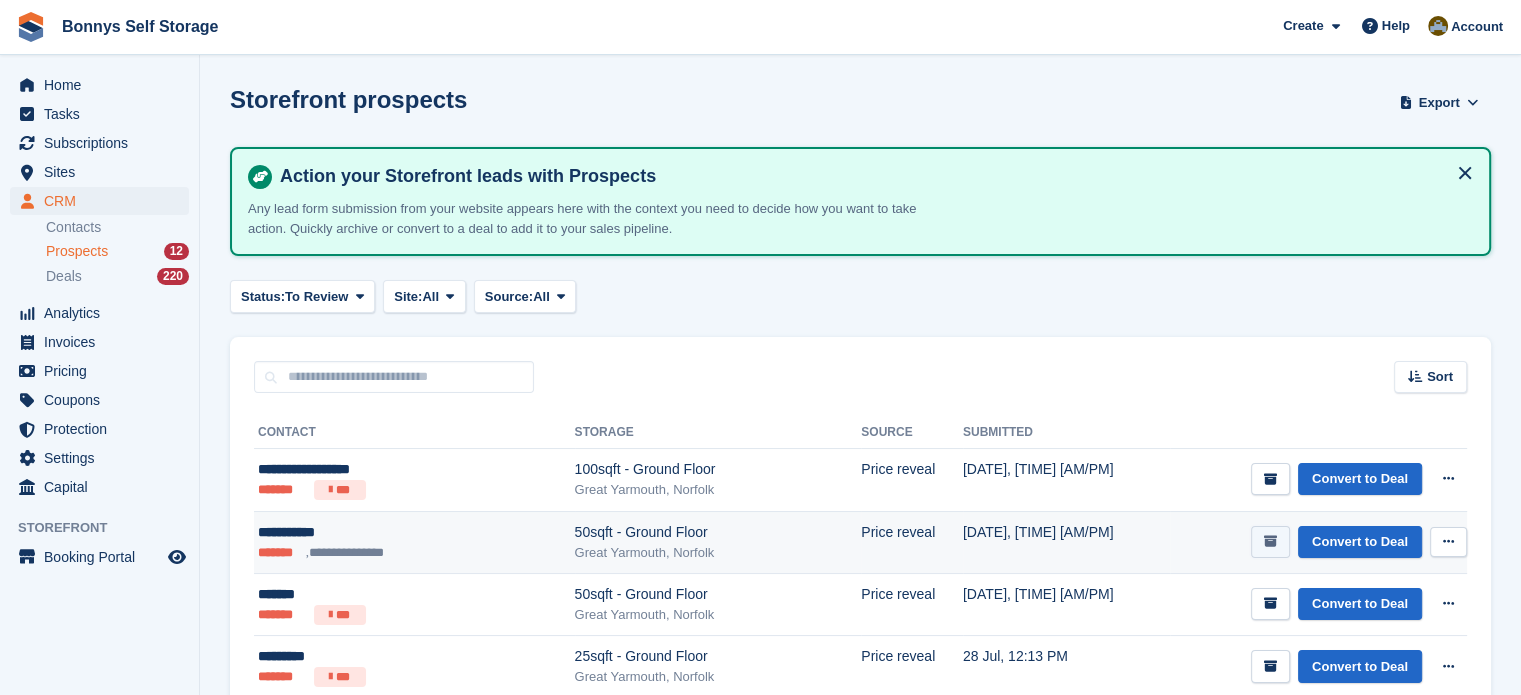click at bounding box center [1270, 542] 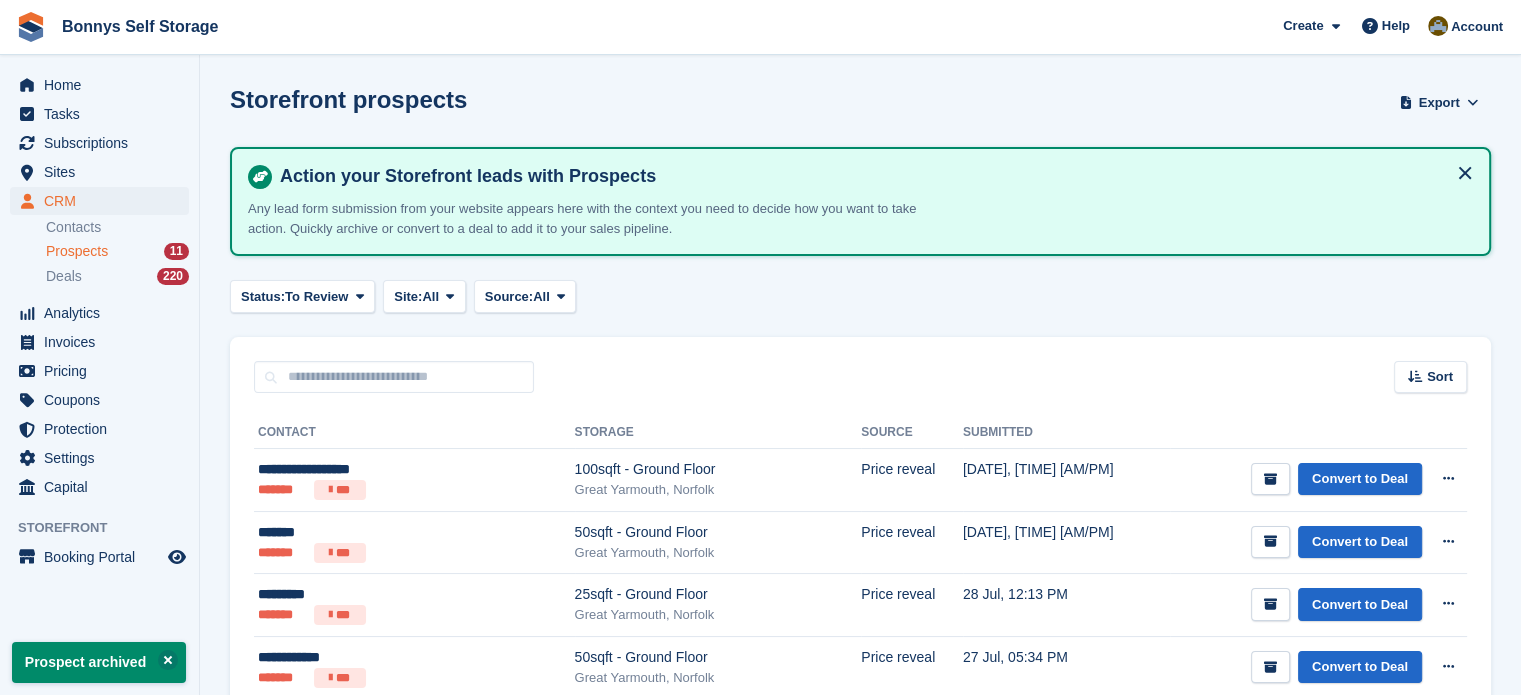 click on "Status:
To Review
All
Archived
To Review
Site:
All
All
[CITY], [REGION]
[CITY], [REGION] - [STREET]
[CITY], [REGION] - [STREET]
[CITY], [REGION] - [STREET]
[CITY], [REGION] - [STREET]
Not specified
Source:
All
All
Incomplete booking
Price reveal
Quote requested
Unit type interest
Pre opening lead
Pop-up form" at bounding box center (860, 296) 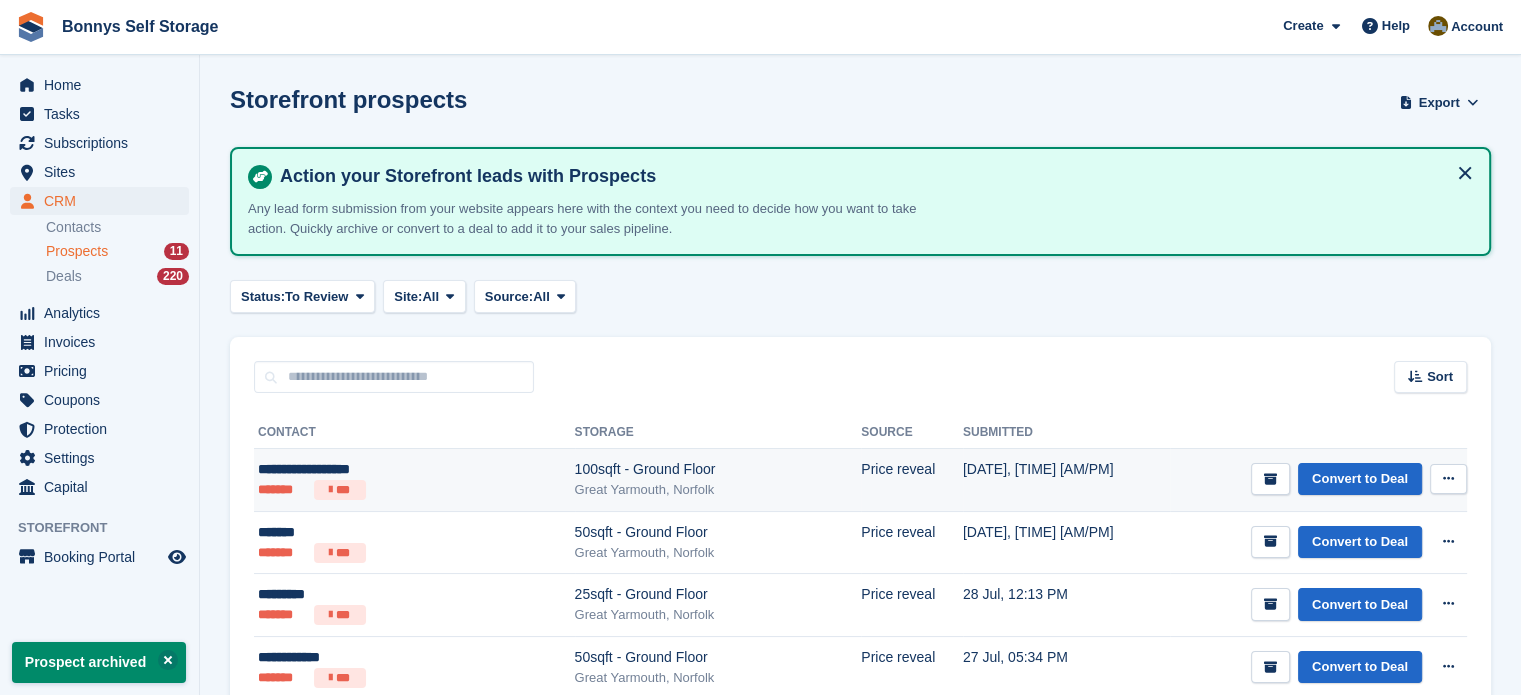 click on "100sqft - Ground Floor" at bounding box center (718, 469) 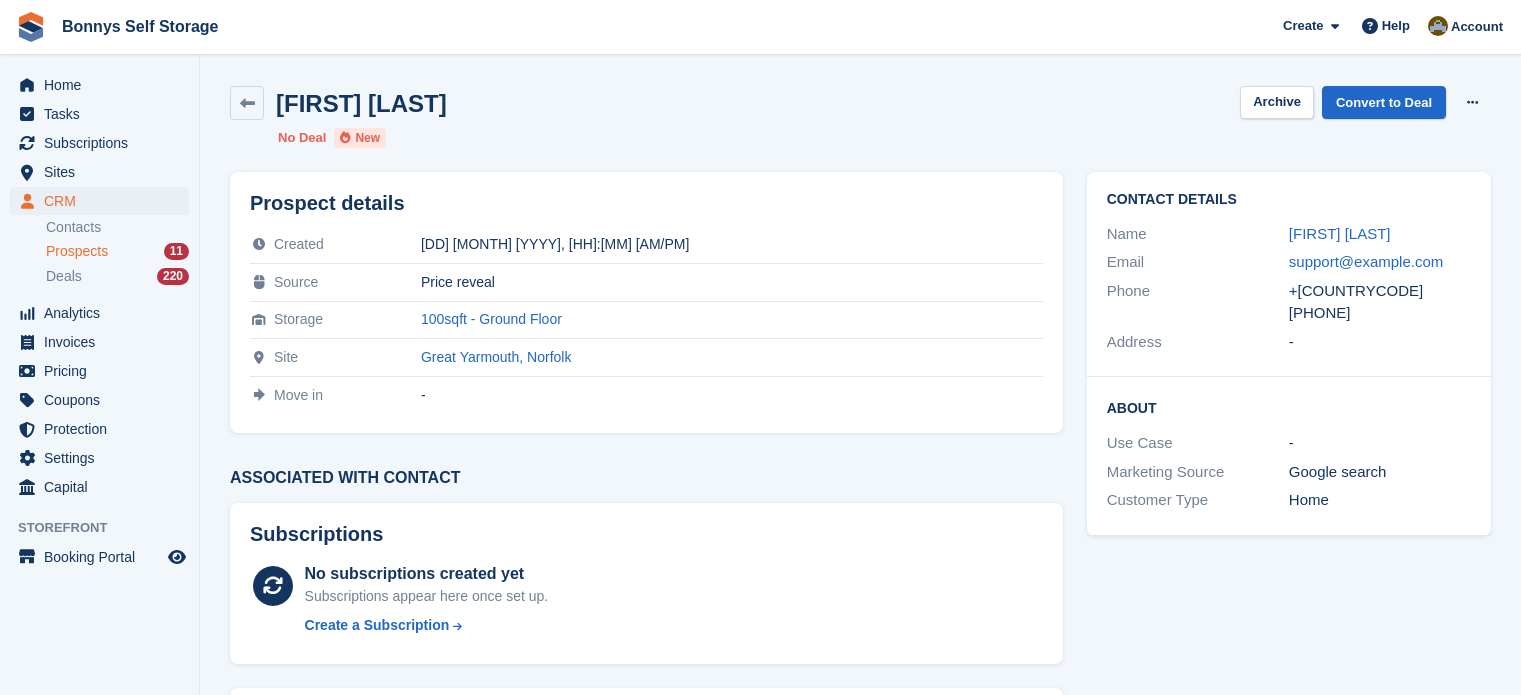 scroll, scrollTop: 0, scrollLeft: 0, axis: both 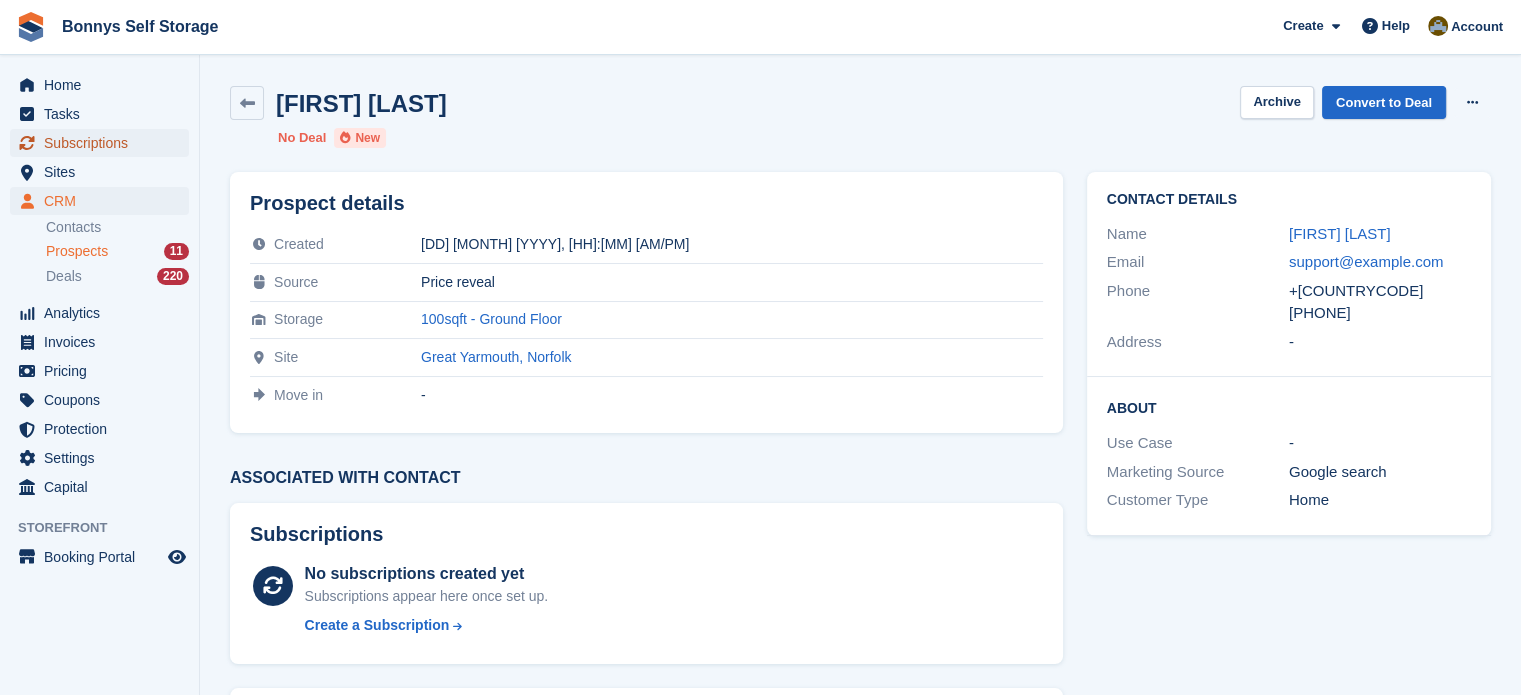 click on "Subscriptions" at bounding box center [104, 143] 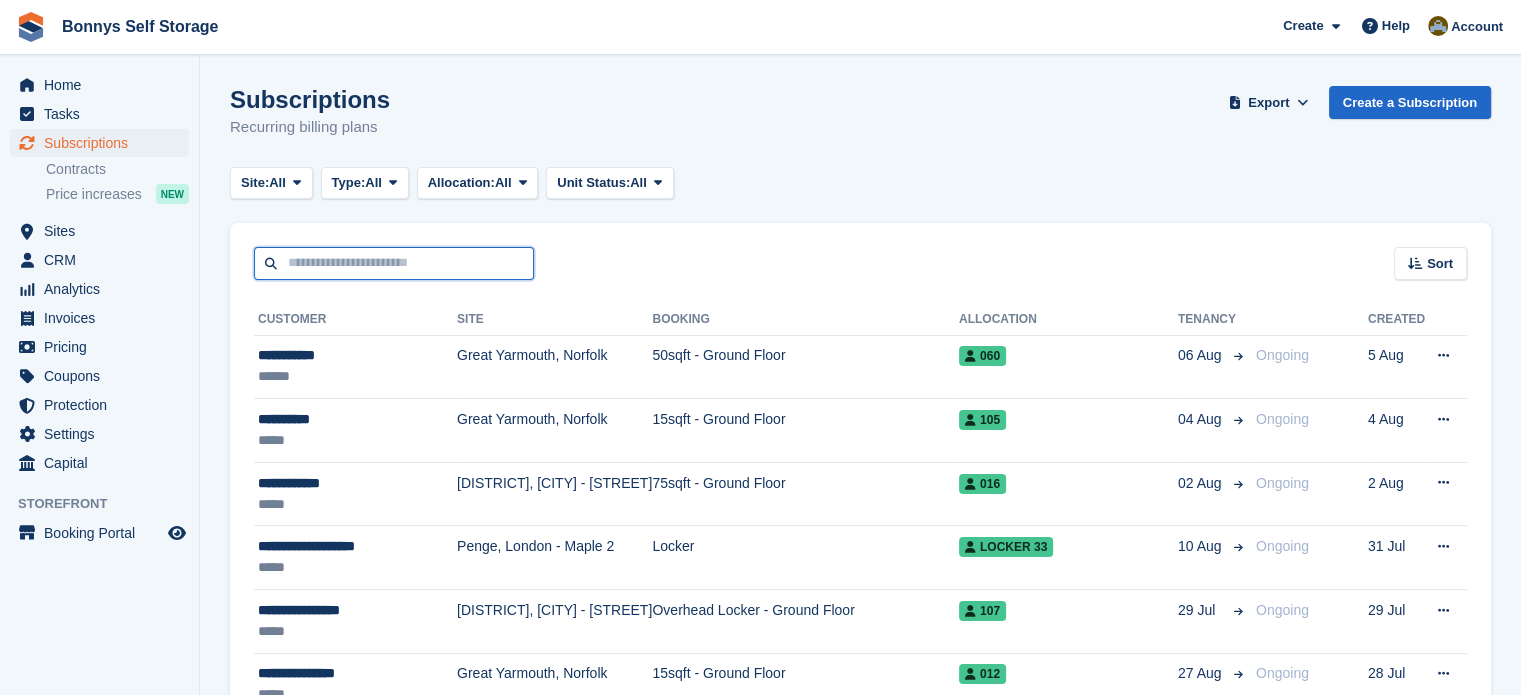 click at bounding box center [394, 263] 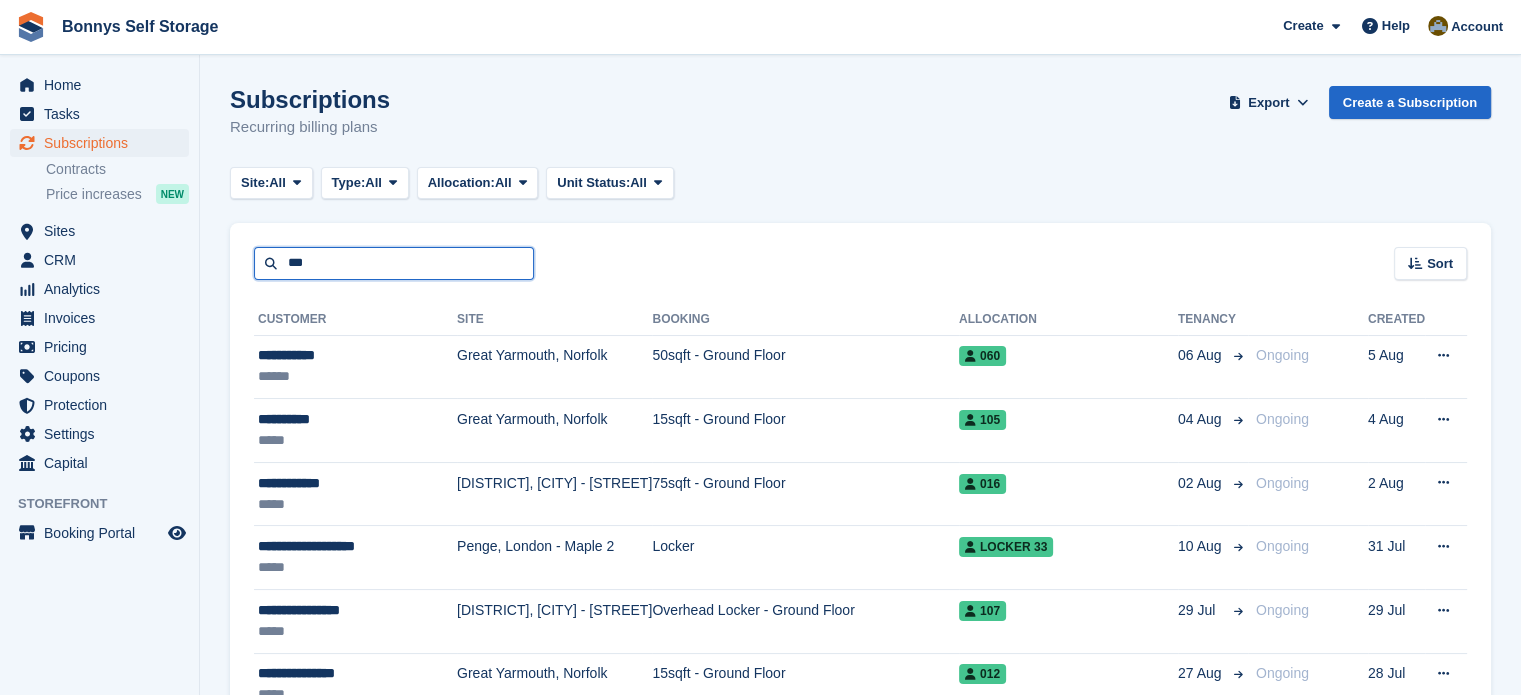 type on "***" 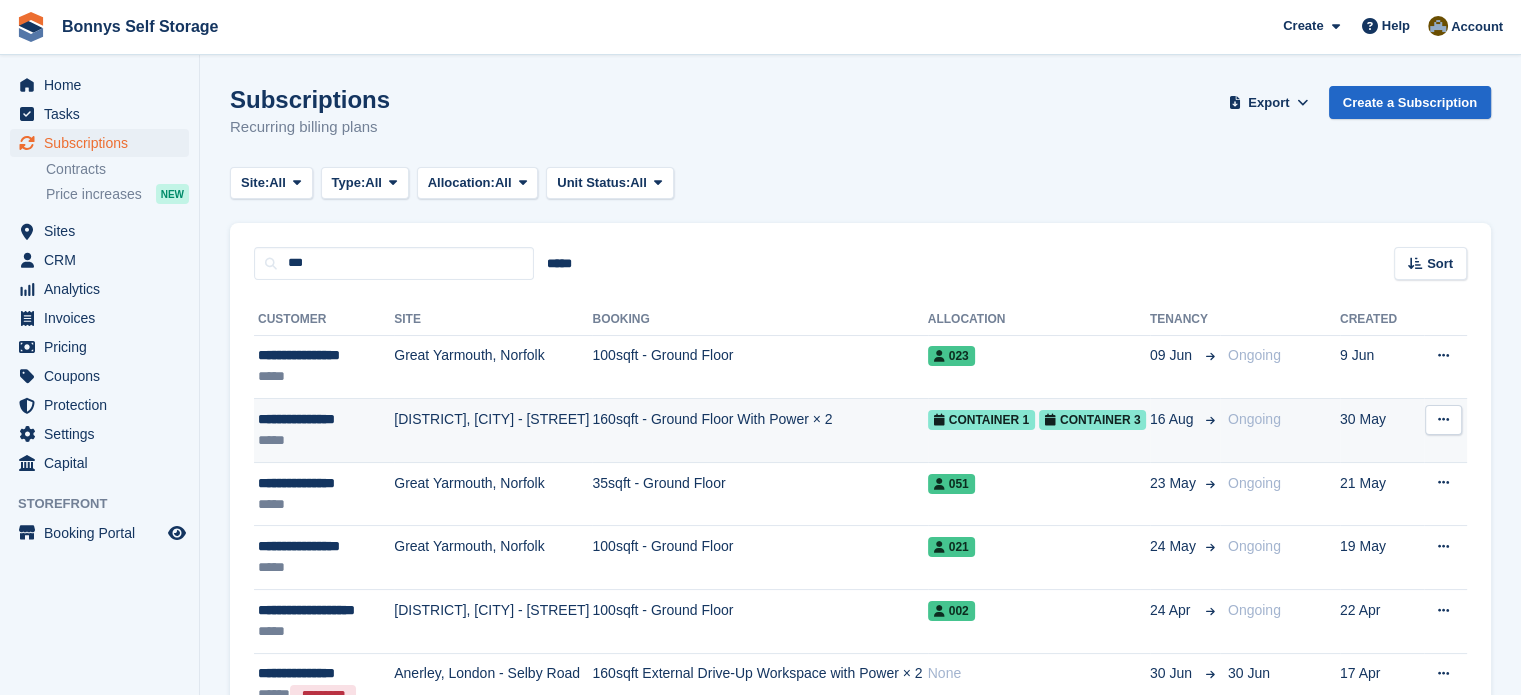 click on "**********" at bounding box center [325, 419] 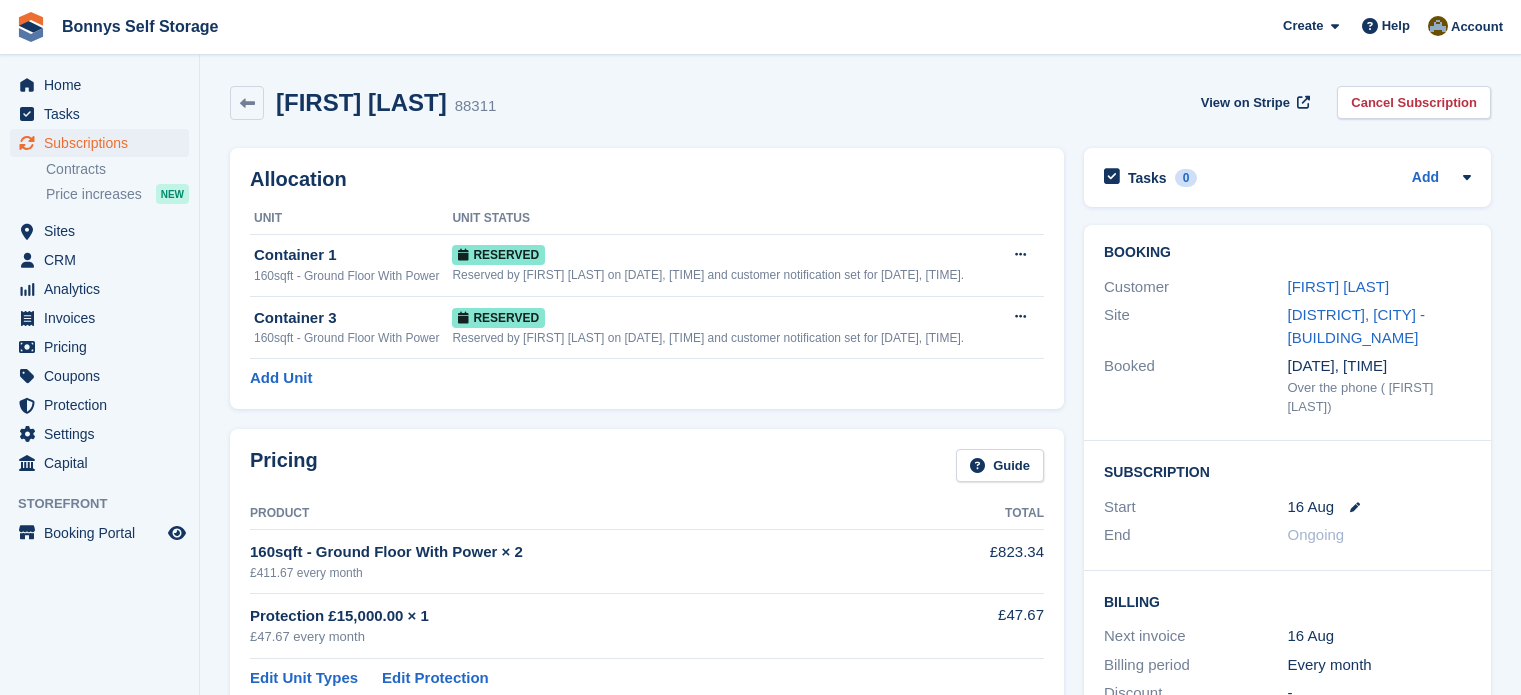 scroll, scrollTop: 0, scrollLeft: 0, axis: both 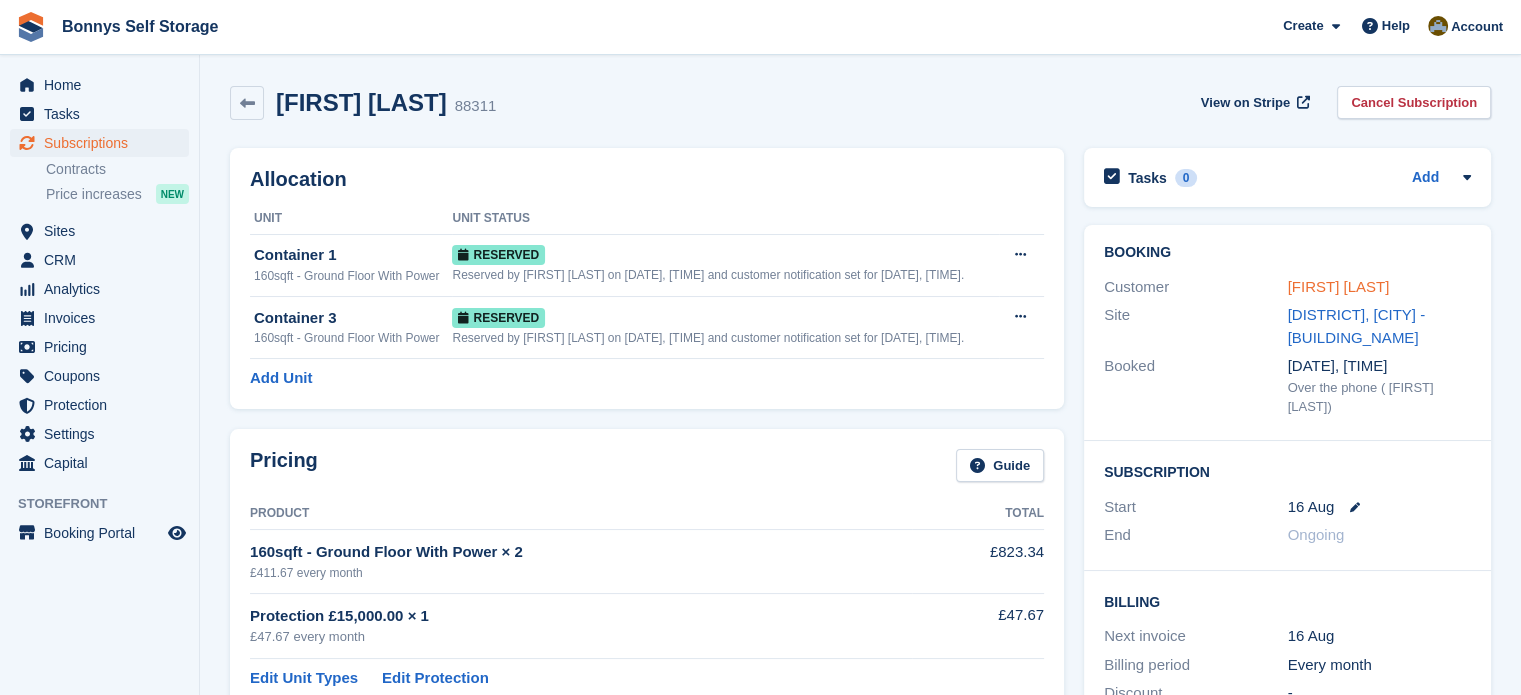 click on "Linda Macdonald" at bounding box center (1339, 286) 